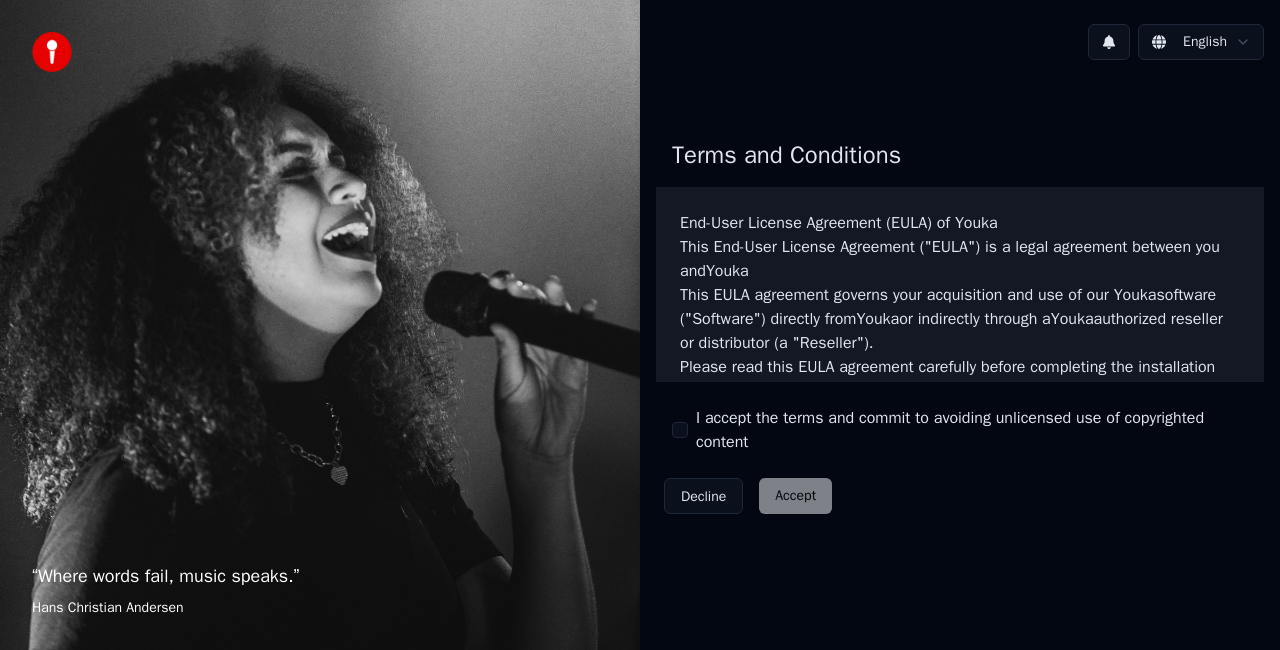 scroll, scrollTop: 0, scrollLeft: 0, axis: both 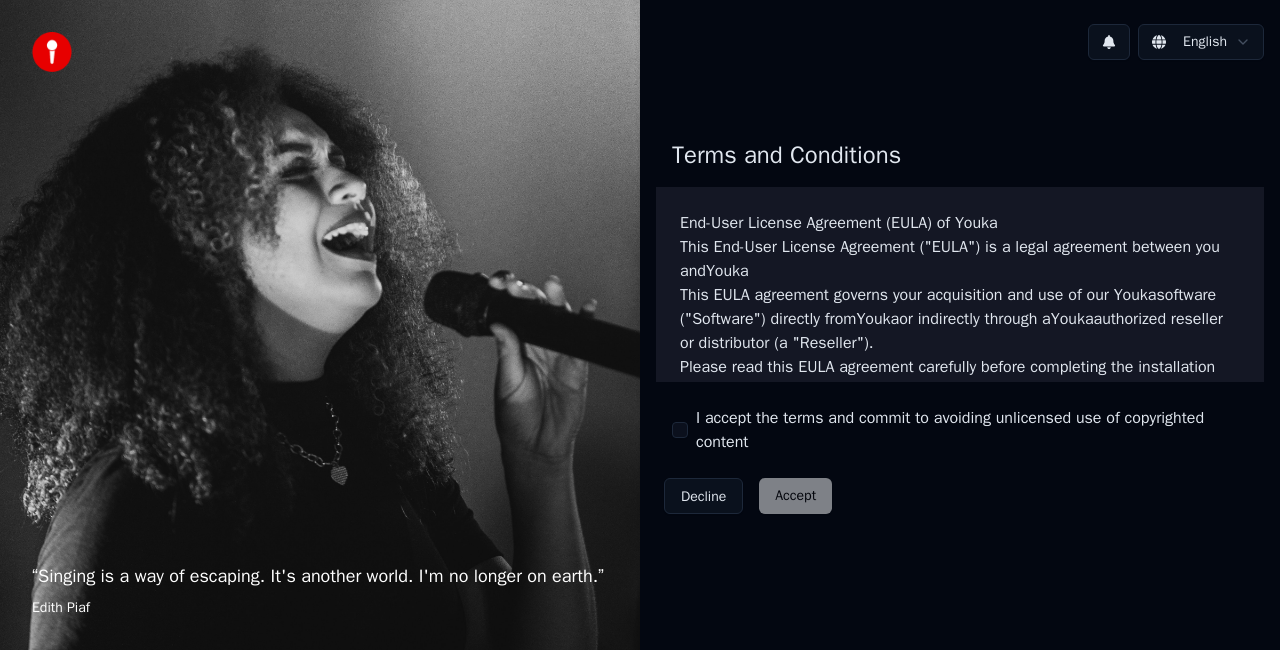 click on "I accept the terms and commit to avoiding unlicensed use of copyrighted content" at bounding box center (680, 430) 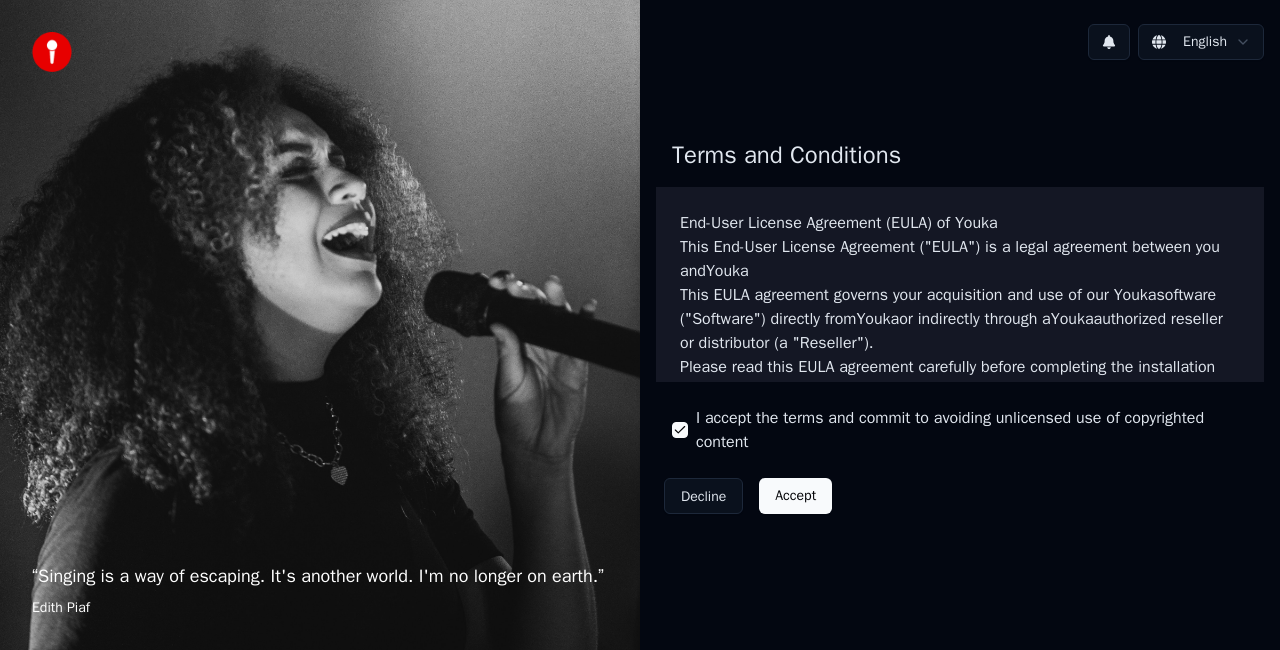 click on "Accept" at bounding box center (795, 496) 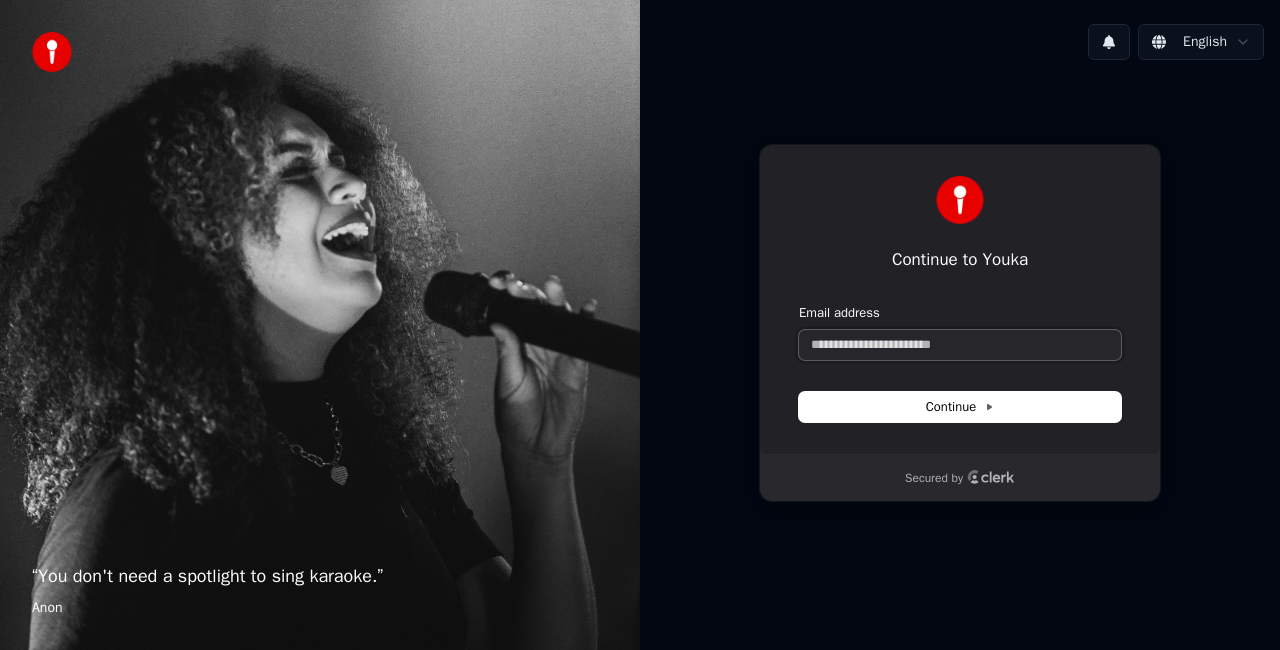 click on "Email address" at bounding box center (960, 345) 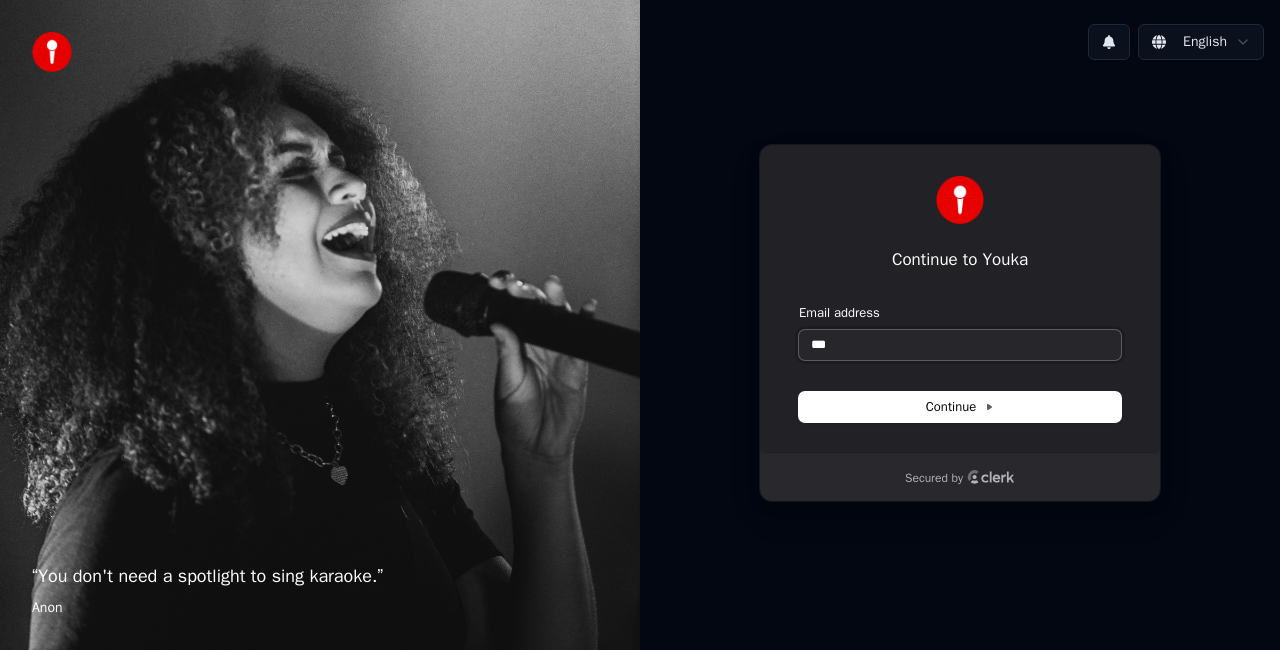 type on "*" 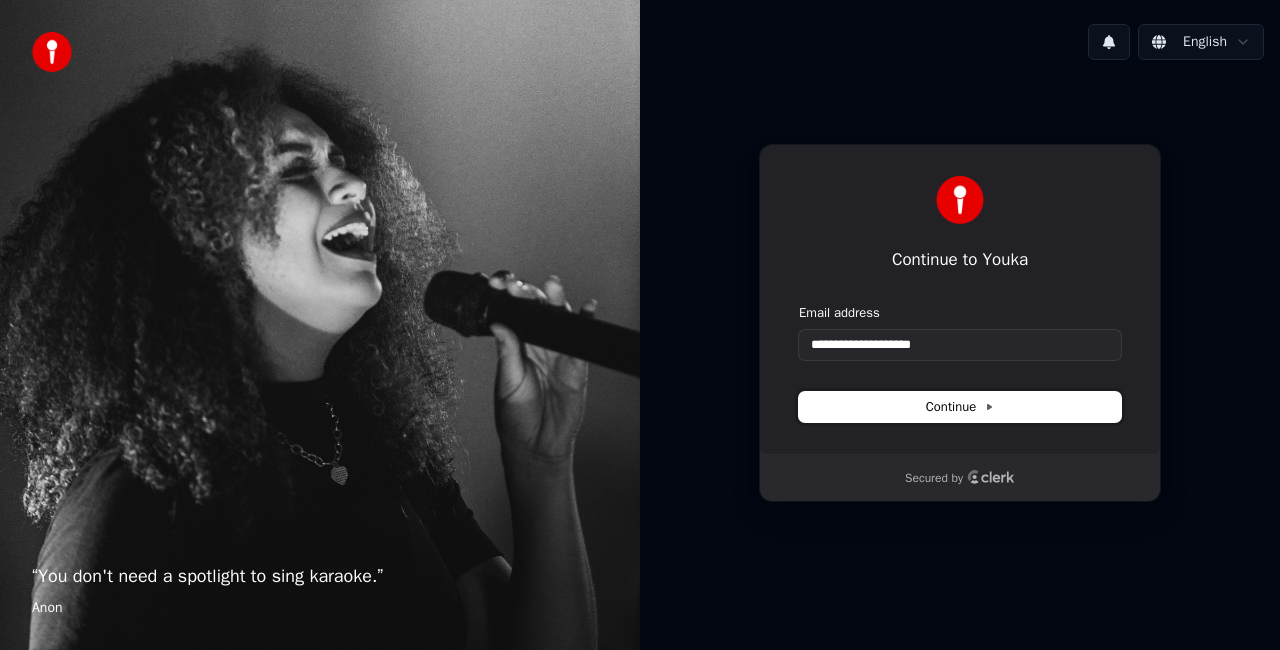 click on "Continue" at bounding box center [960, 407] 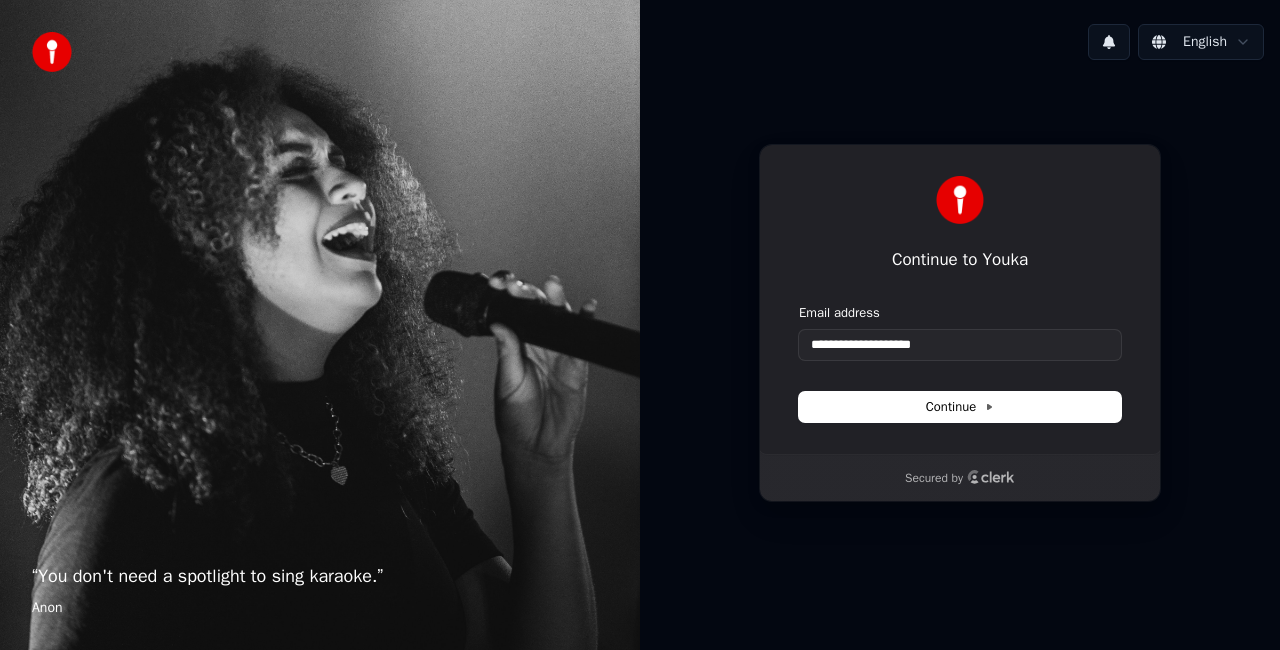 type on "**********" 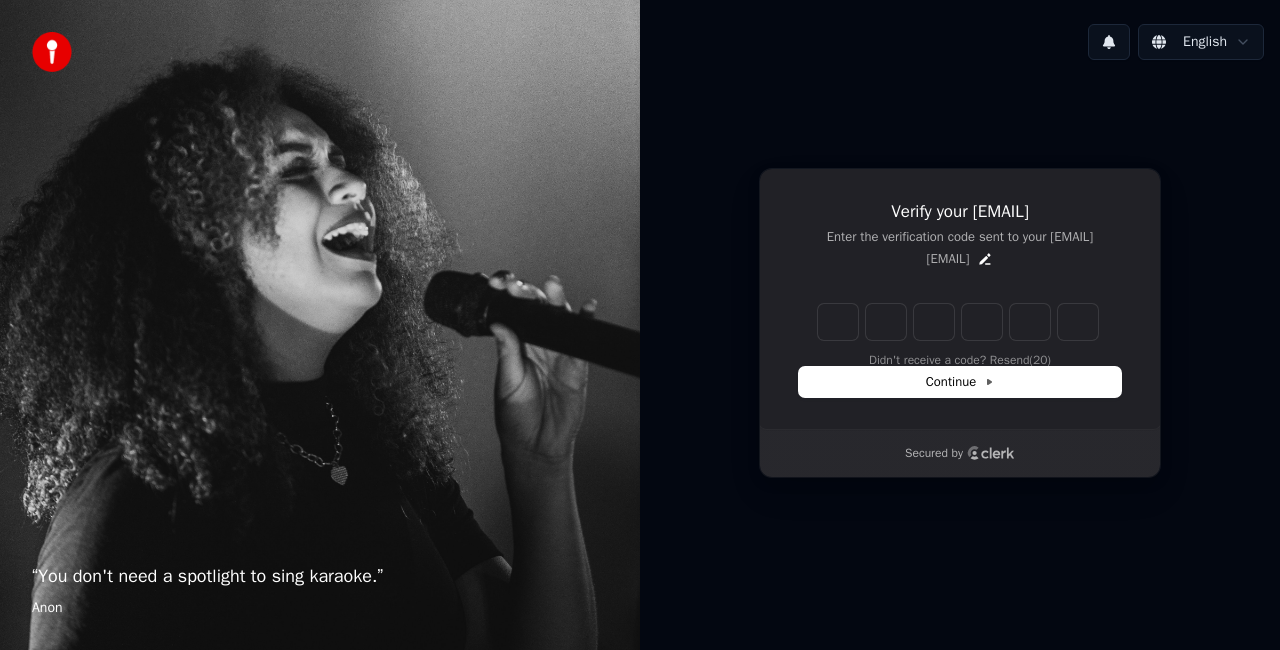 type on "*" 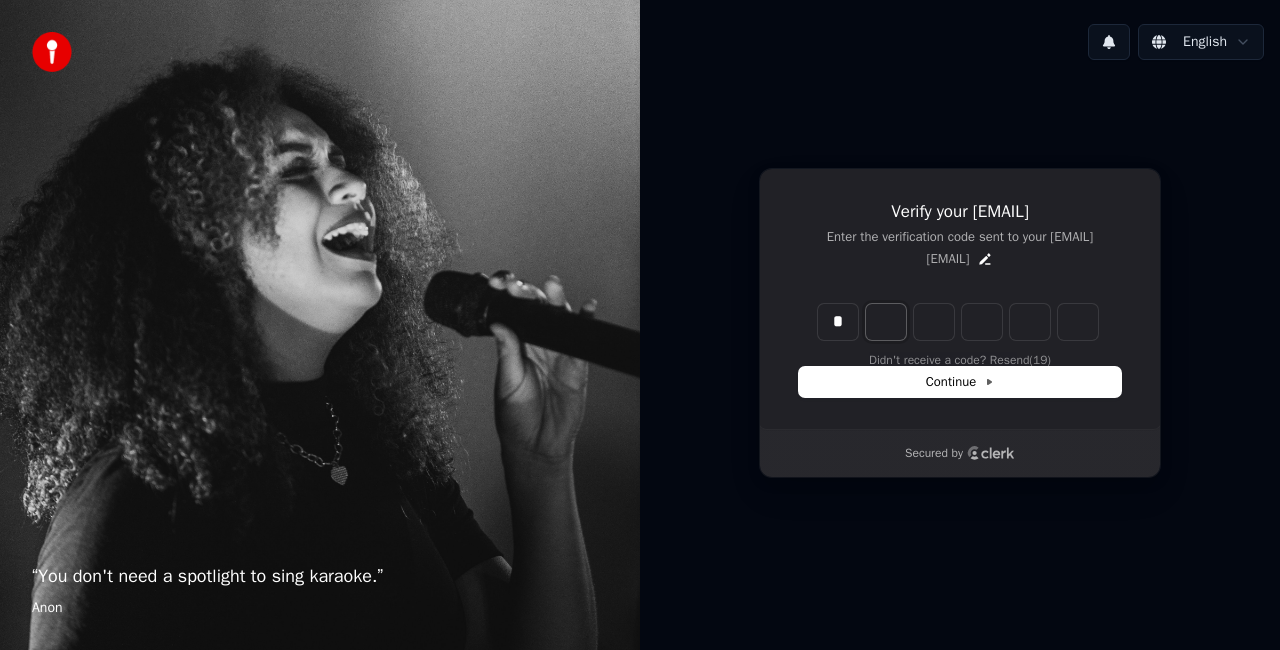 type on "*" 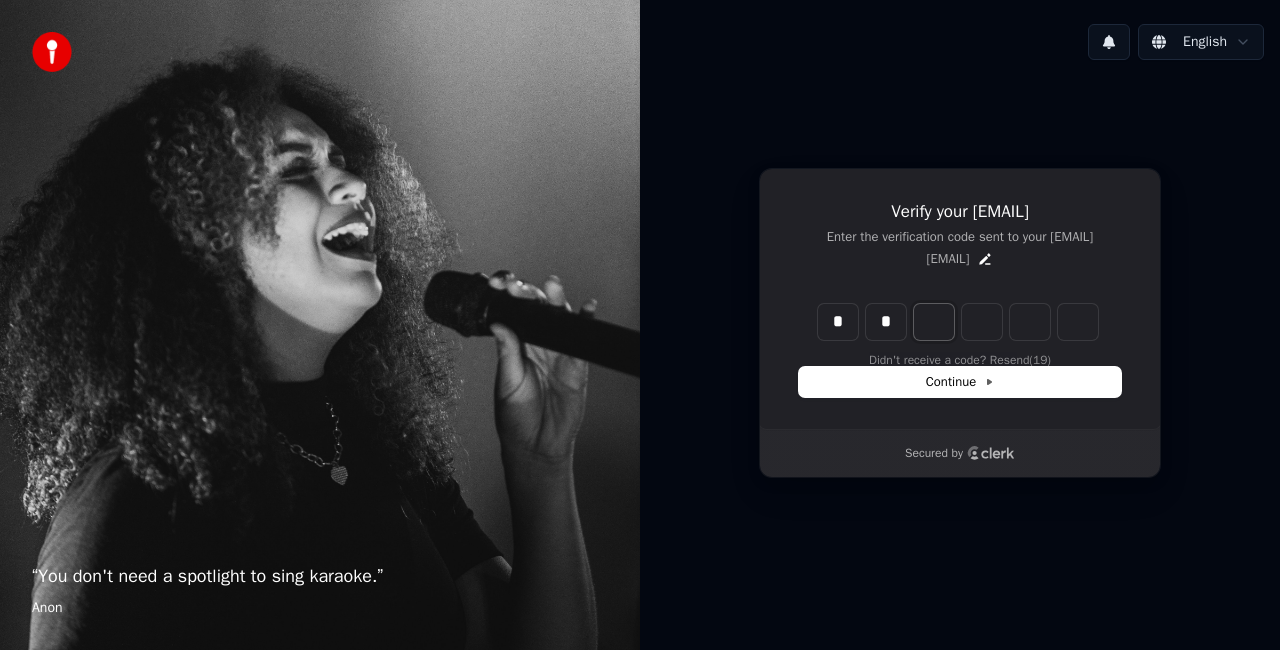 type on "**" 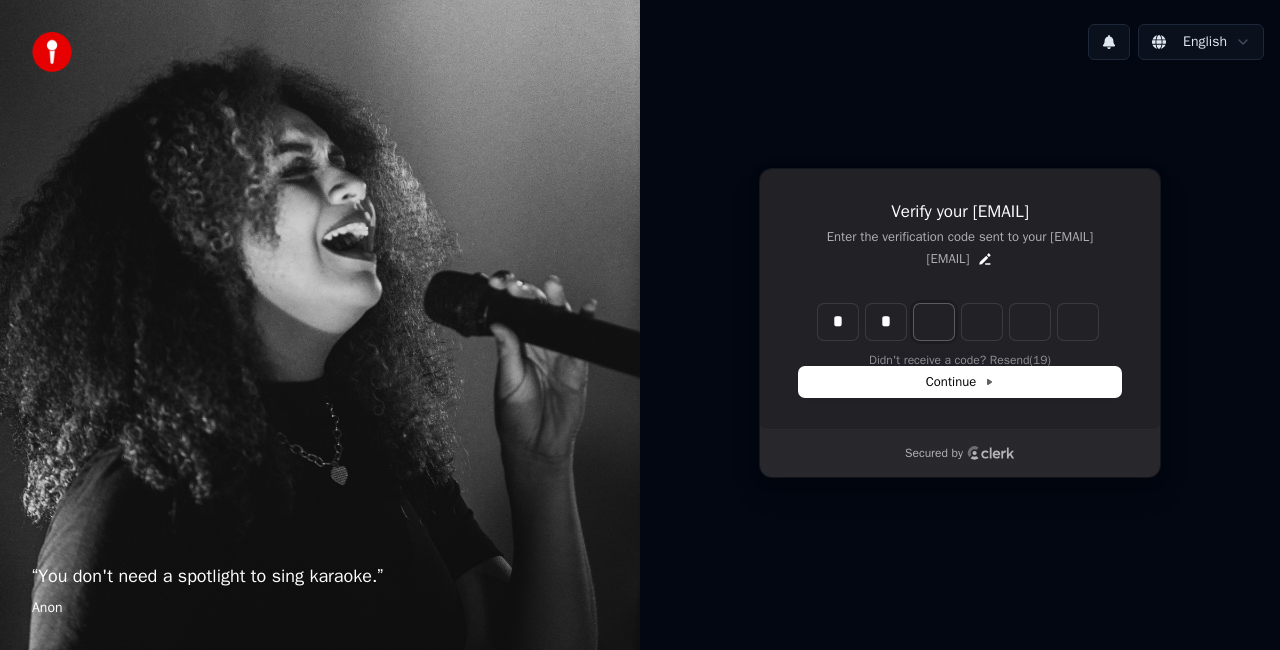 type on "*" 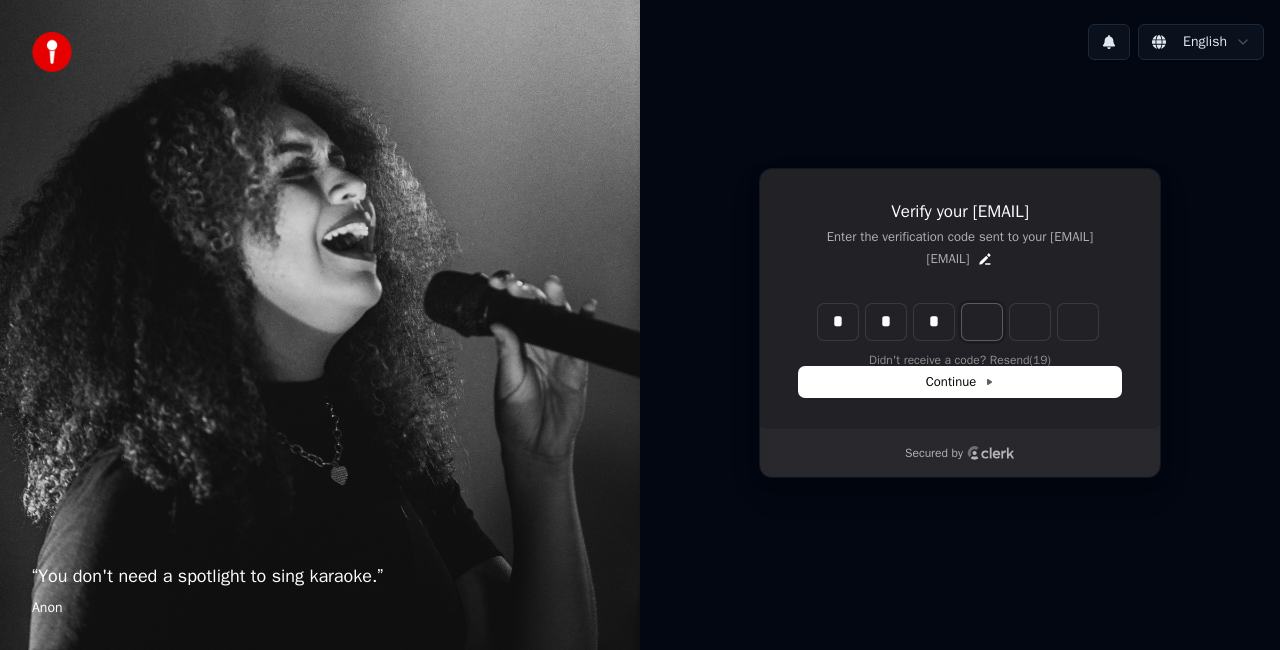 type on "***" 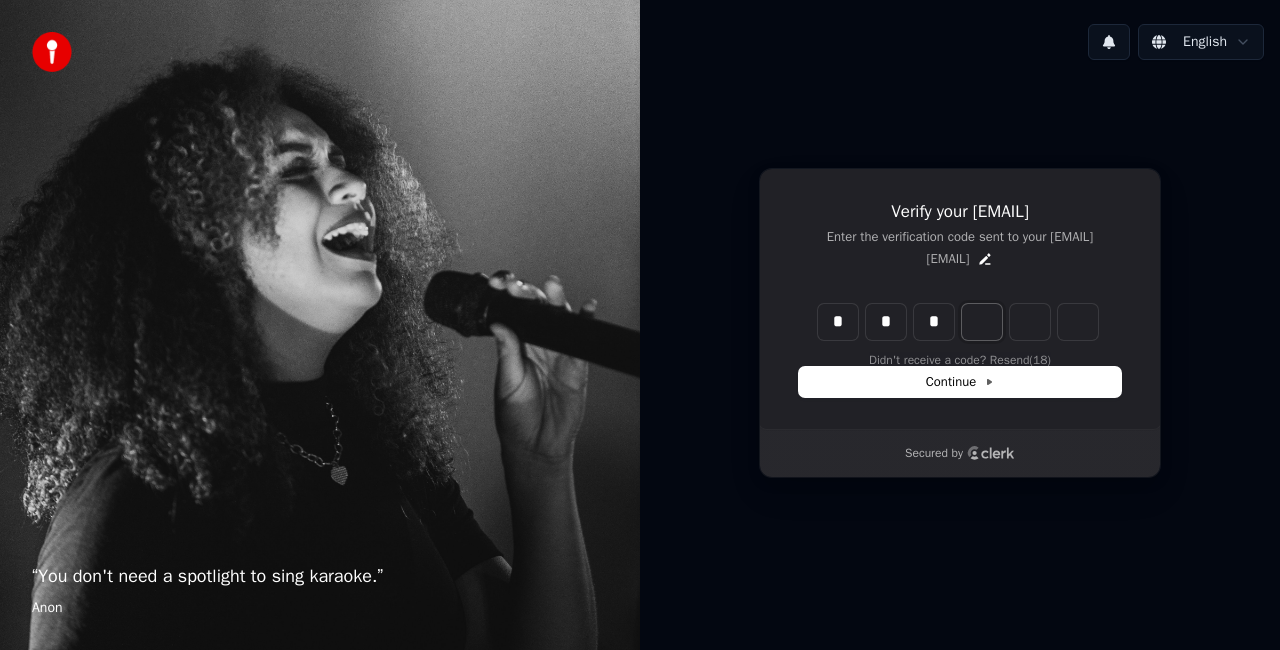 type on "*" 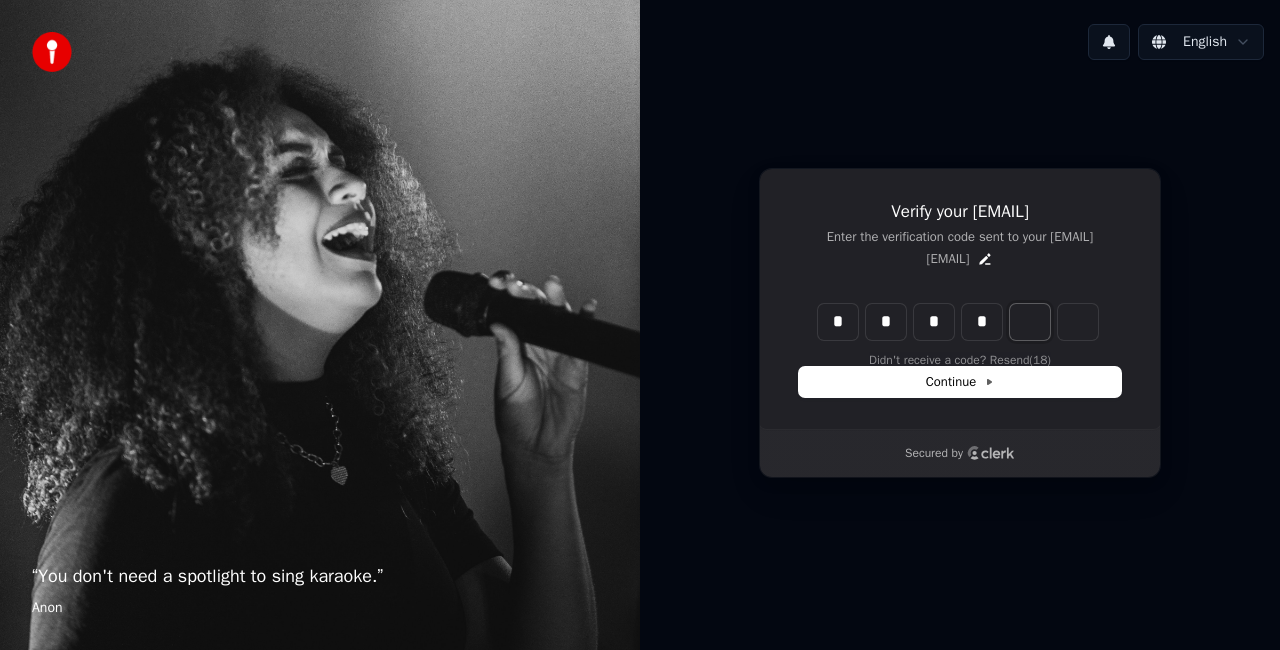 type on "****" 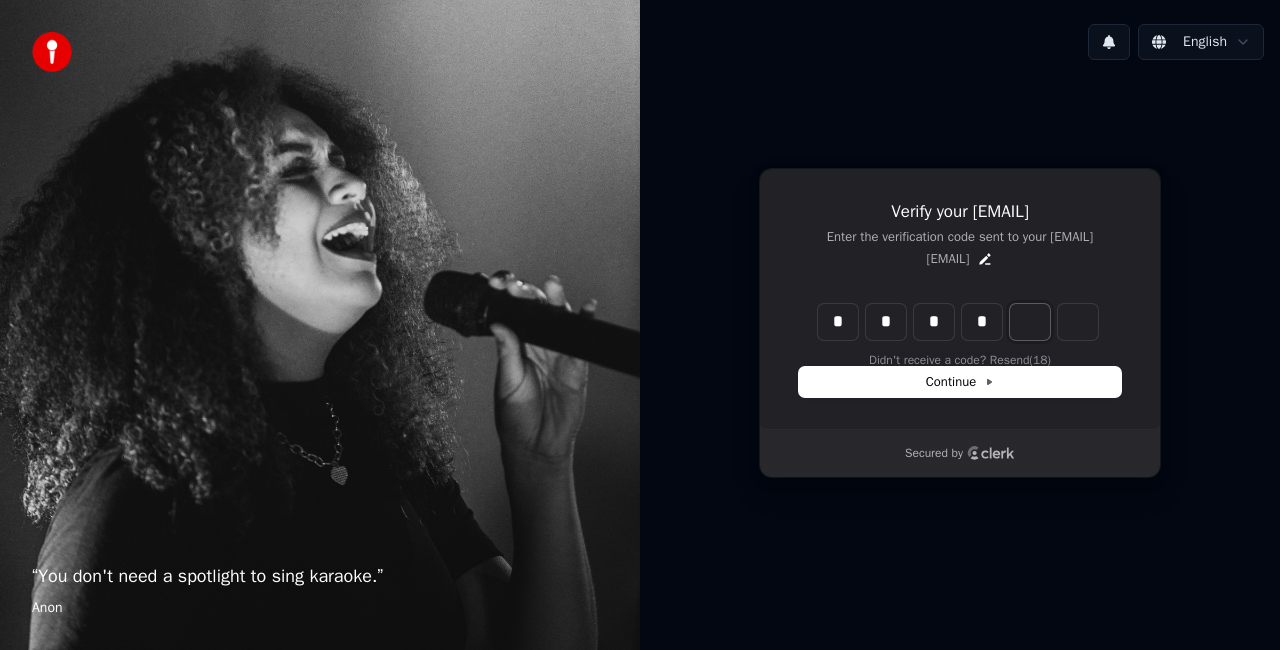 type on "*" 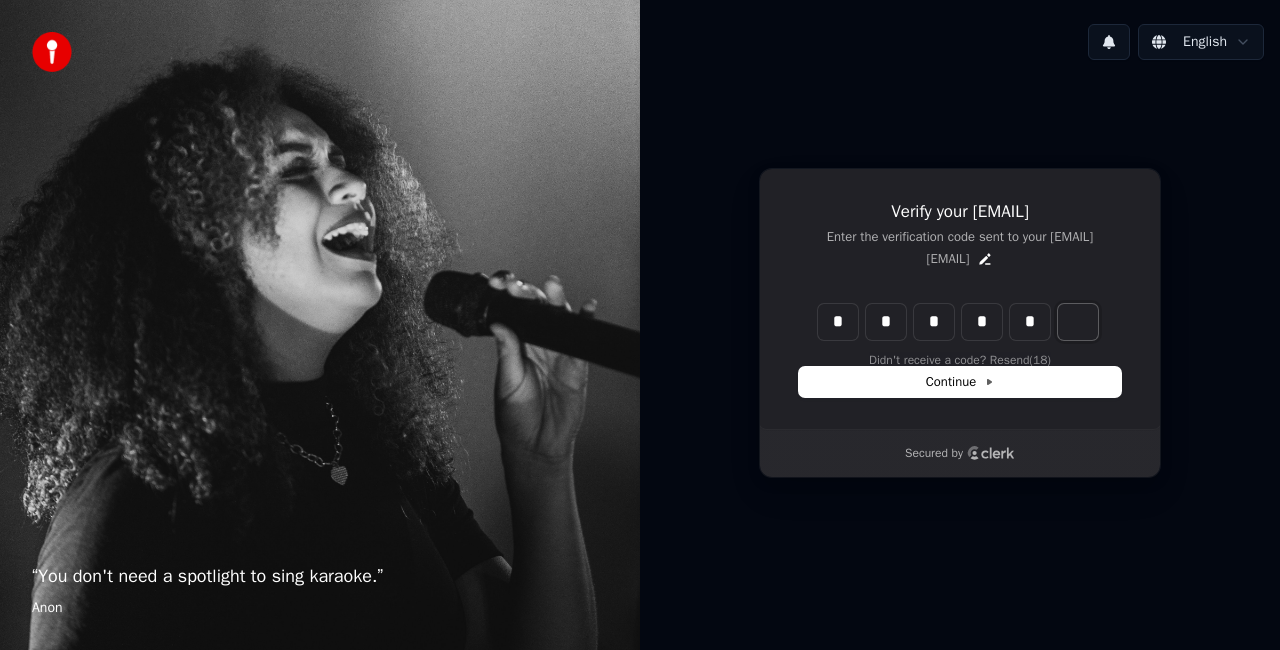 type on "*****" 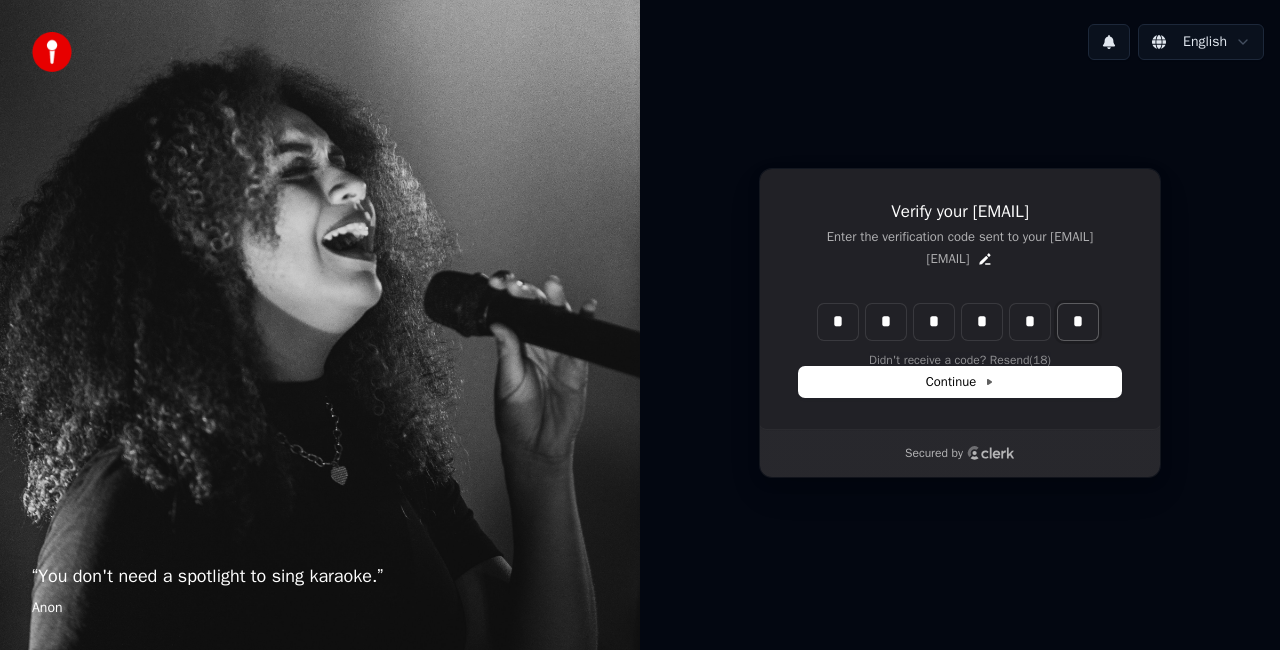 type on "*" 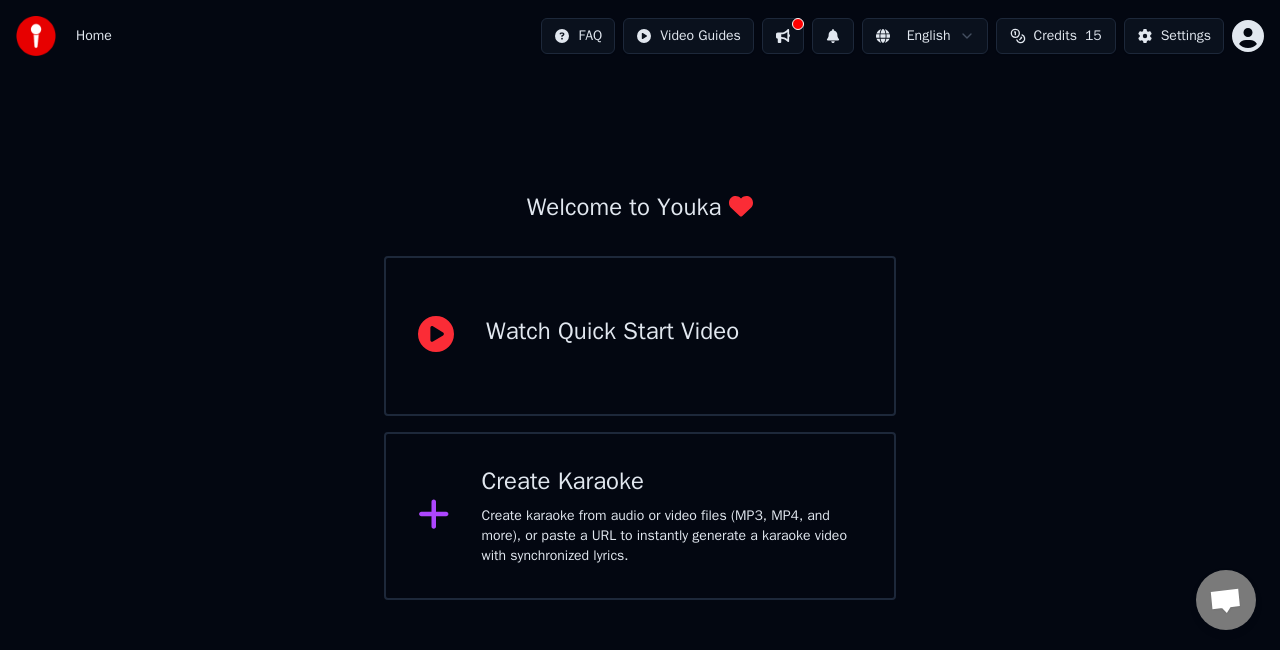 click on "Create karaoke from audio or video files (MP3, MP4, and more), or paste a URL to instantly generate a karaoke video with synchronized lyrics." at bounding box center [672, 536] 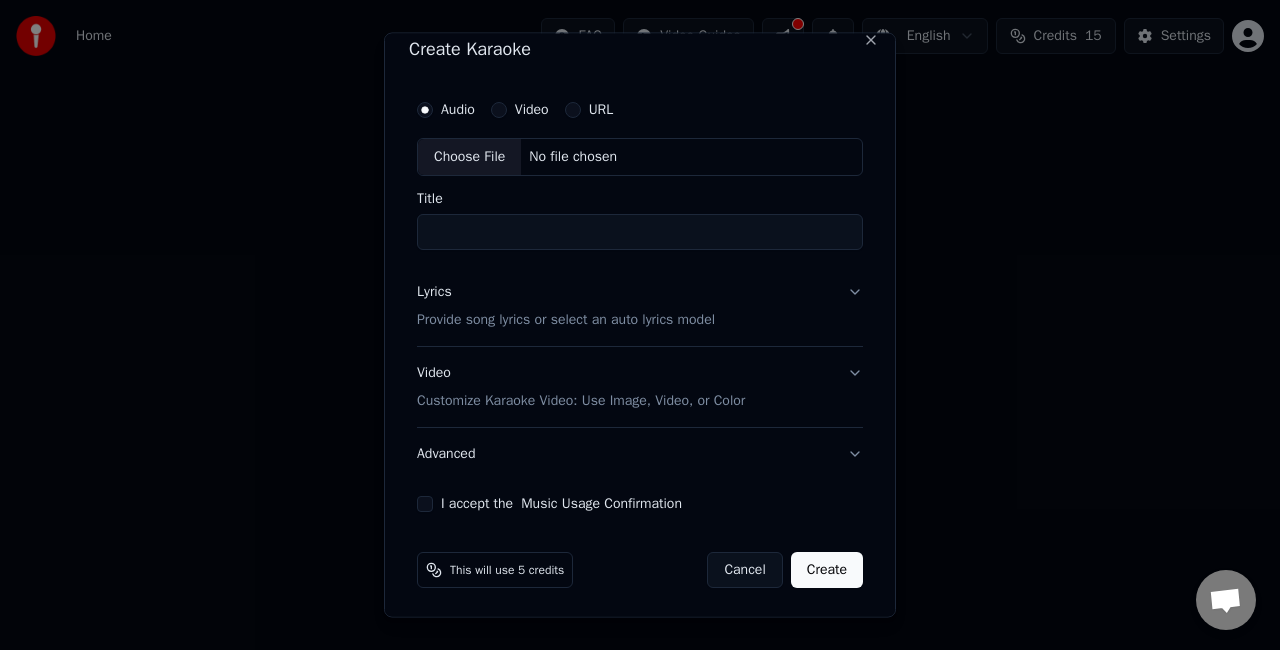 scroll, scrollTop: 0, scrollLeft: 0, axis: both 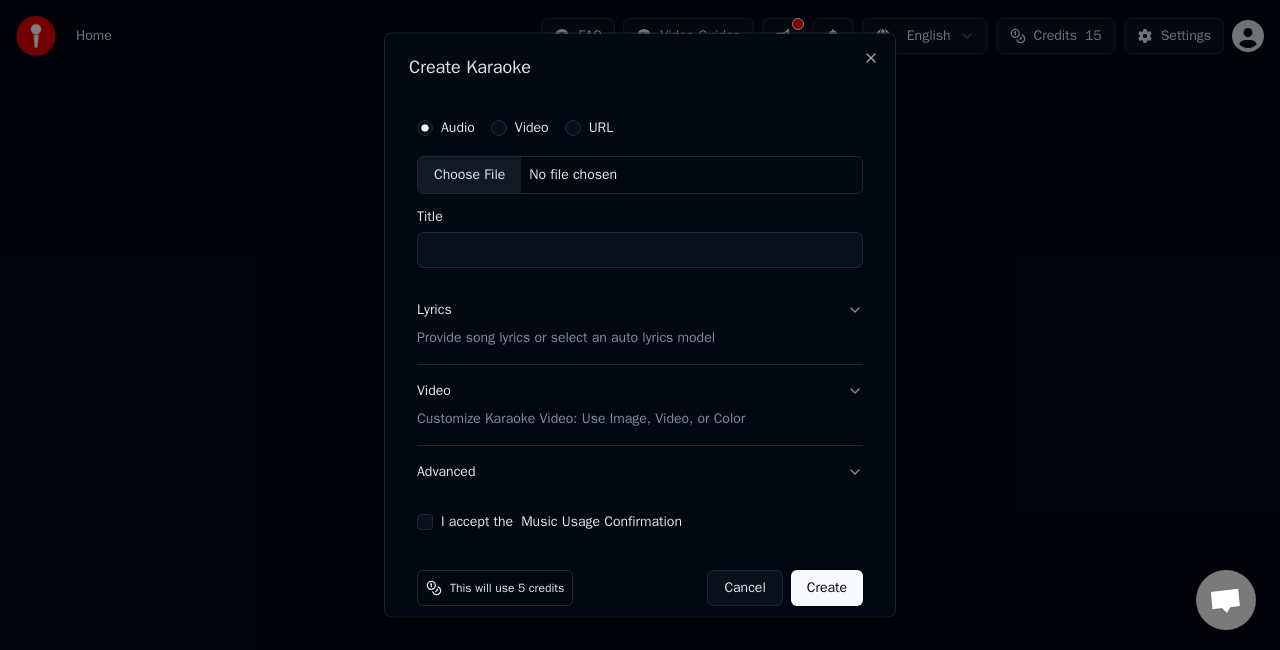 click on "Video" at bounding box center (499, 128) 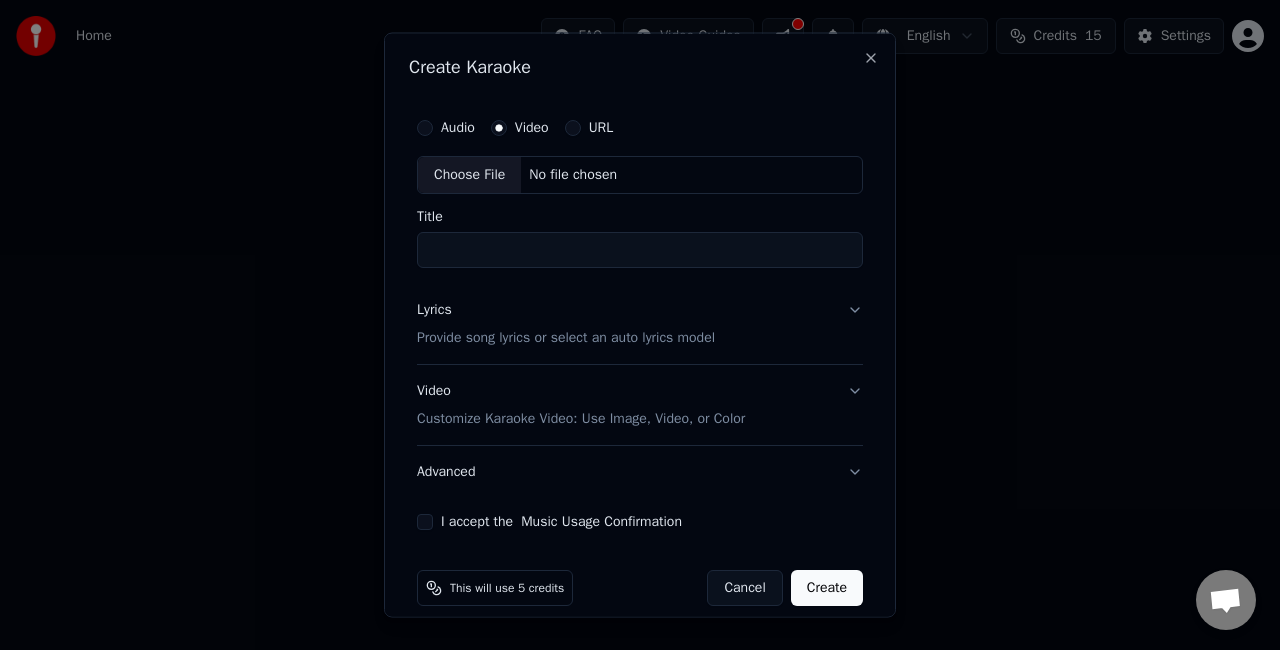 click on "Choose File" at bounding box center [469, 175] 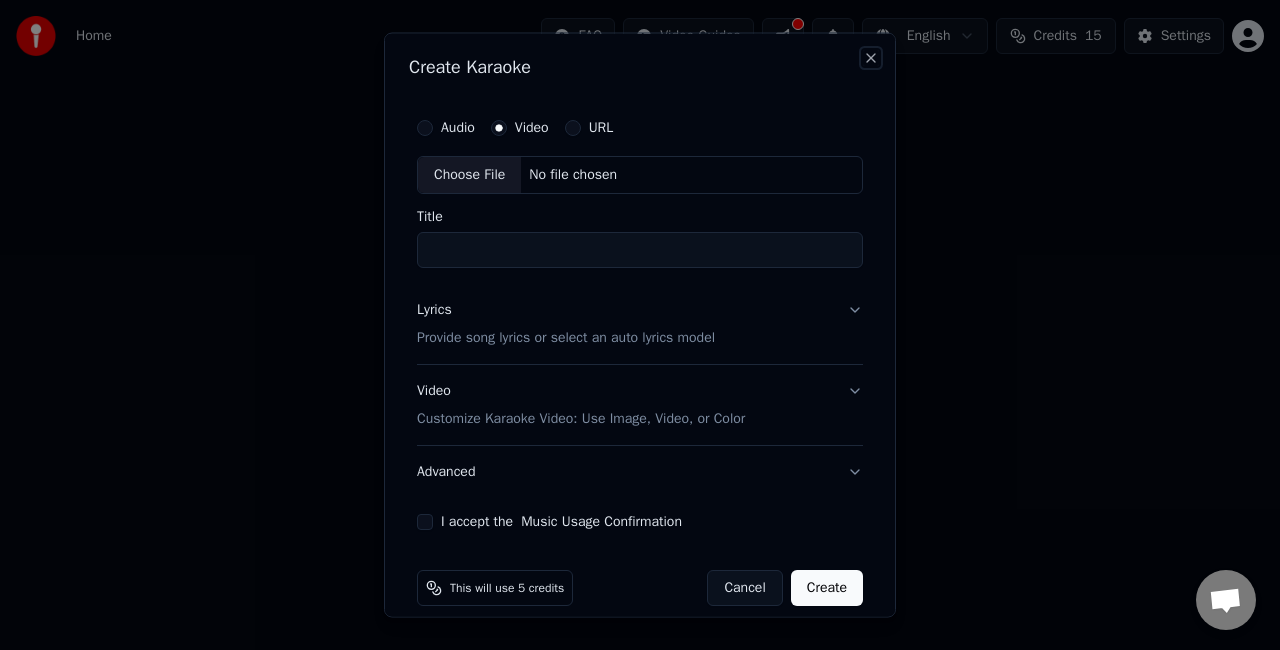 click on "Close" at bounding box center (871, 58) 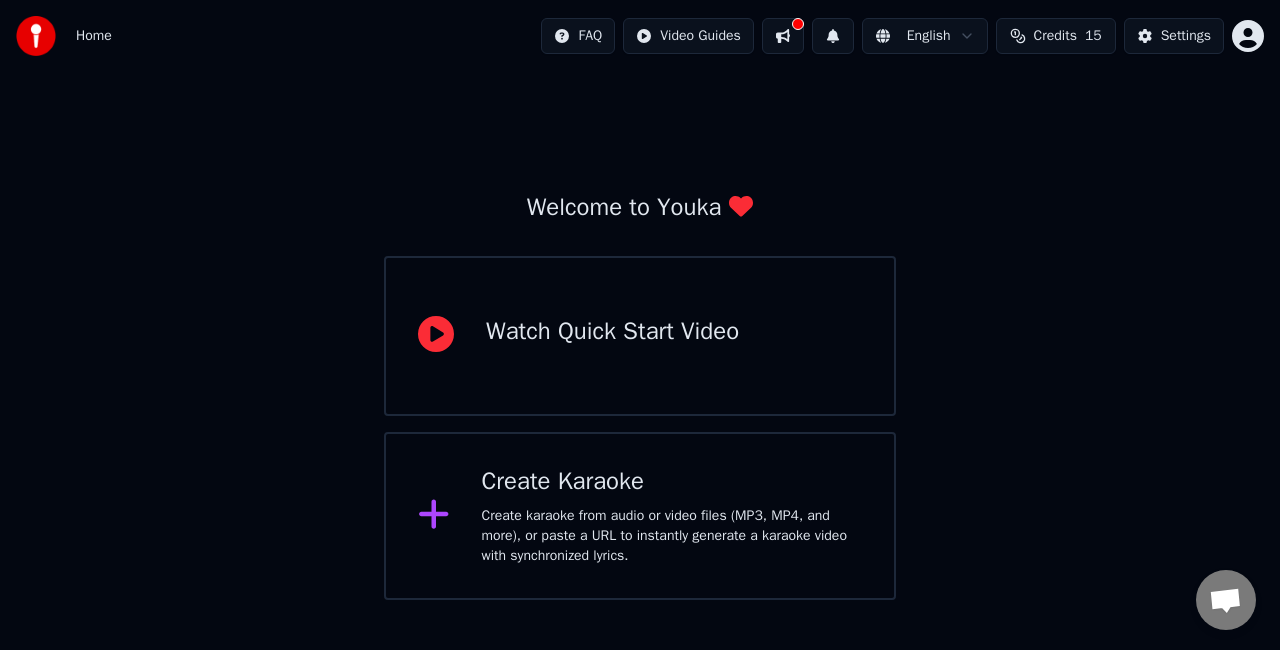 click on "Create karaoke from audio or video files (MP3, MP4, and more), or paste a URL to instantly generate a karaoke video with synchronized lyrics." at bounding box center [672, 536] 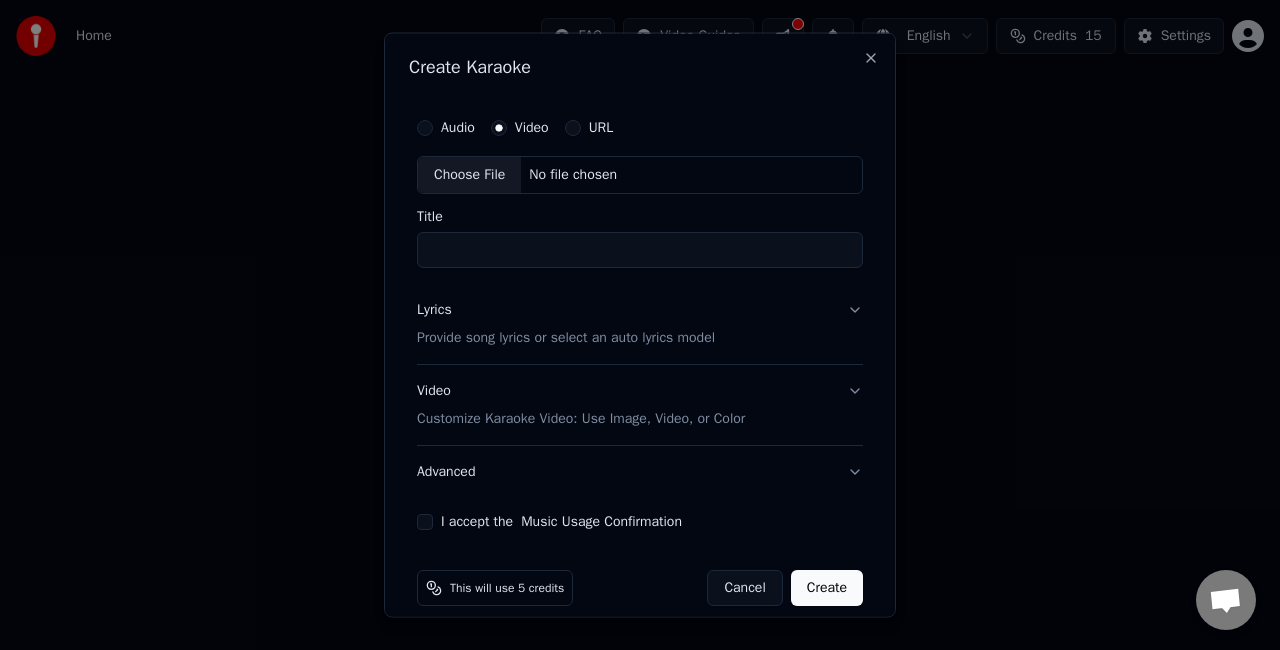 click on "Choose File" at bounding box center (469, 175) 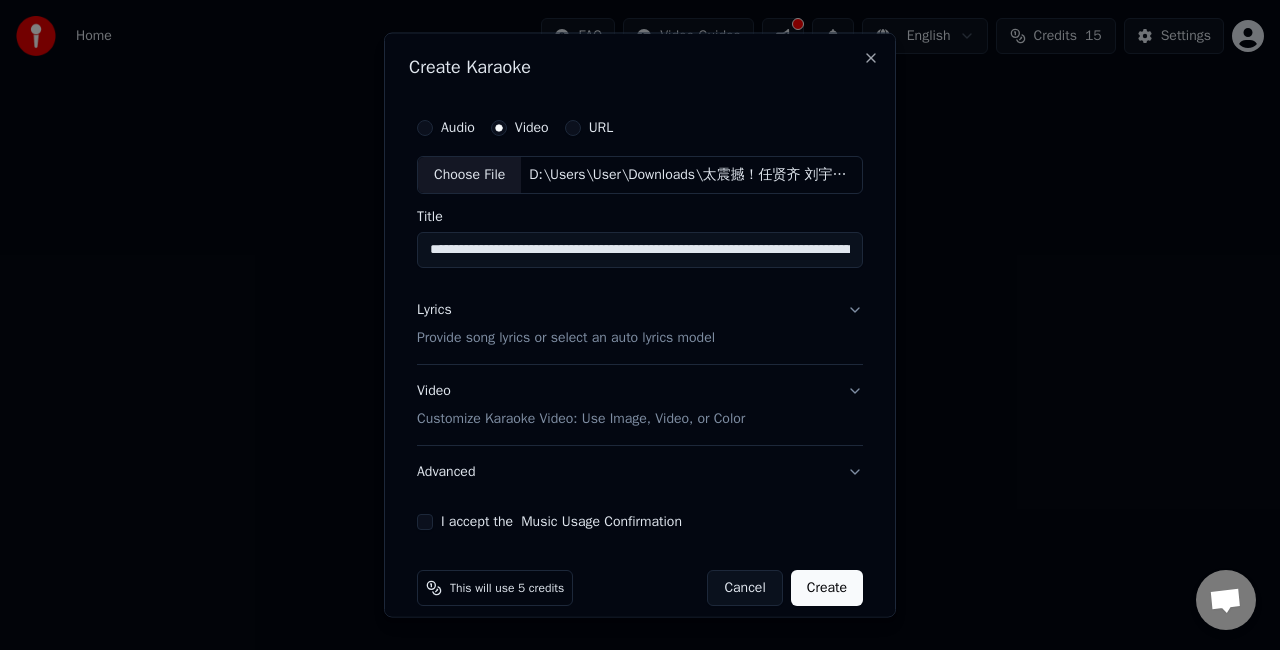 drag, startPoint x: 479, startPoint y: 238, endPoint x: 159, endPoint y: 237, distance: 320.00156 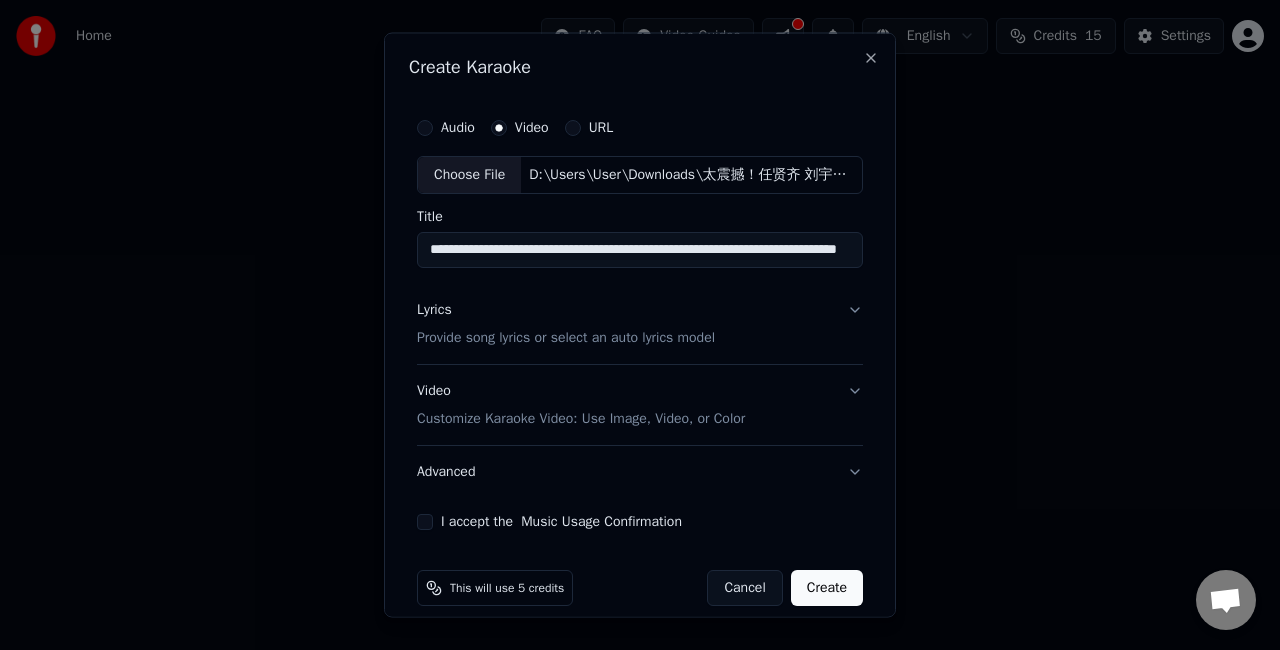 drag, startPoint x: 552, startPoint y: 244, endPoint x: 508, endPoint y: 241, distance: 44.102154 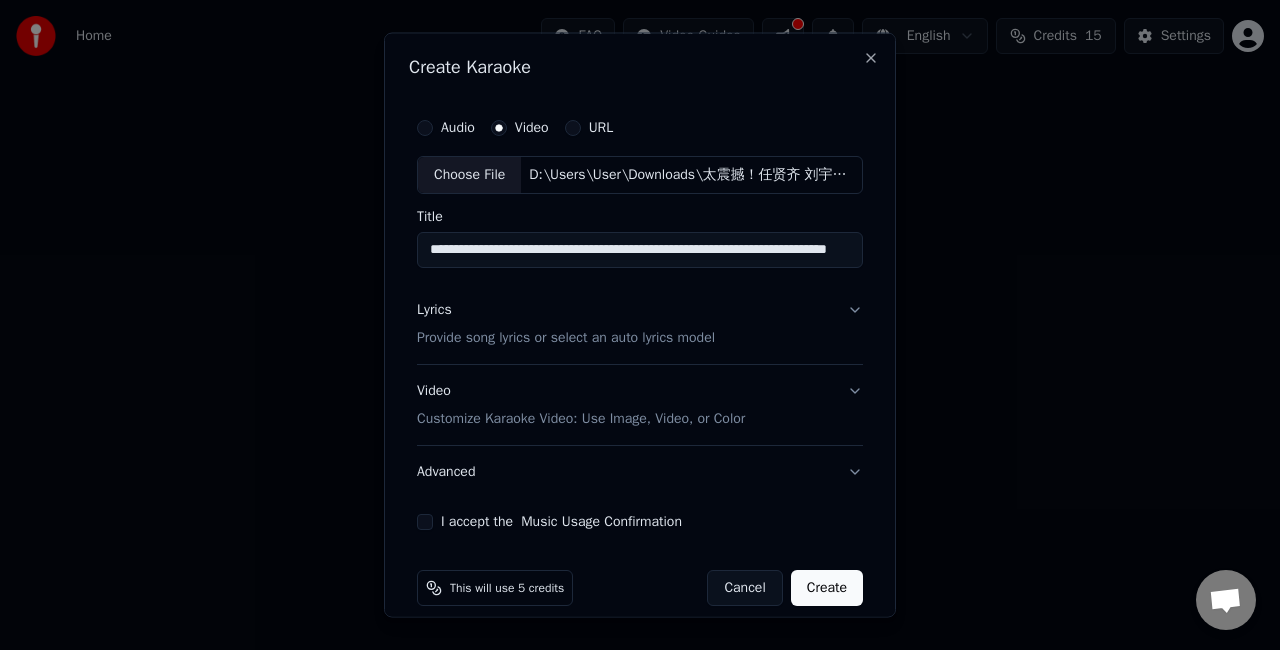 scroll, scrollTop: 0, scrollLeft: 288, axis: horizontal 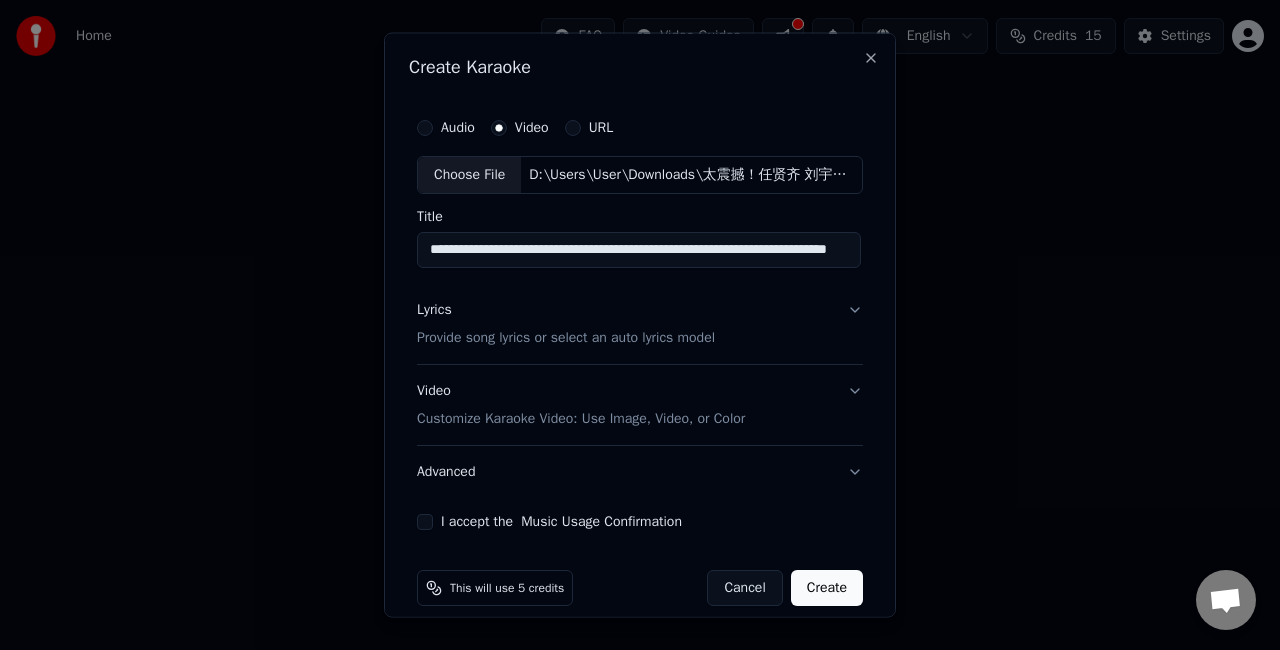 drag, startPoint x: 543, startPoint y: 246, endPoint x: 1056, endPoint y: 264, distance: 513.3157 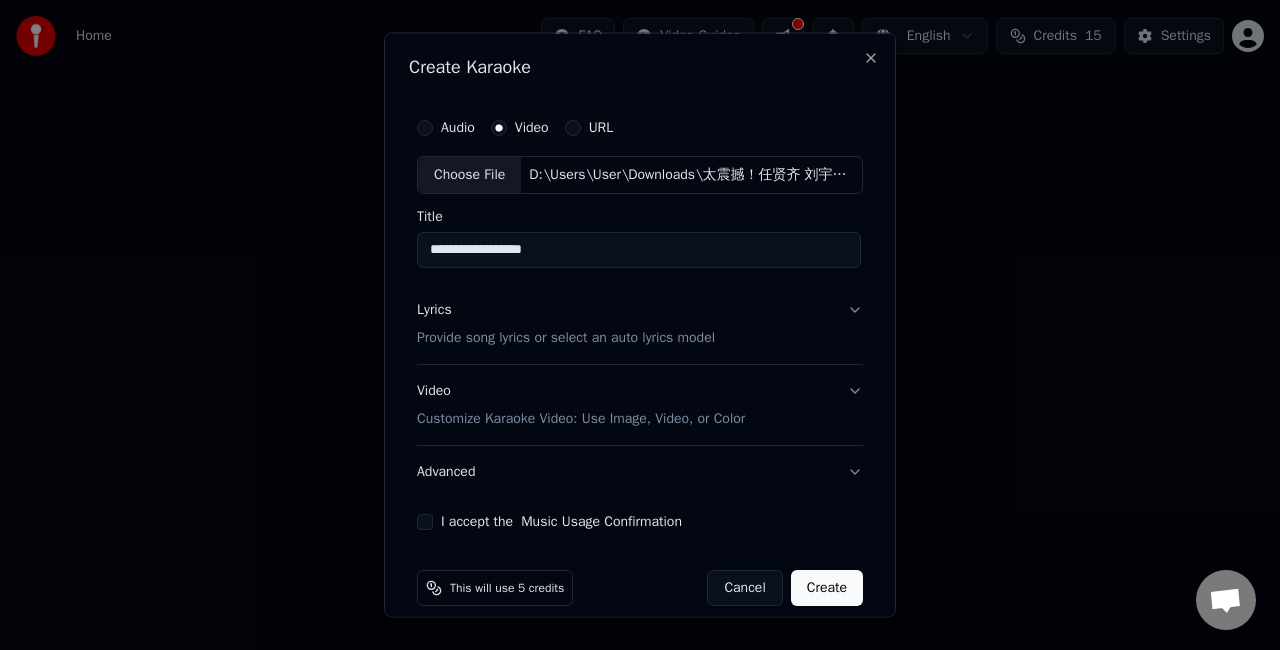 scroll, scrollTop: 0, scrollLeft: 0, axis: both 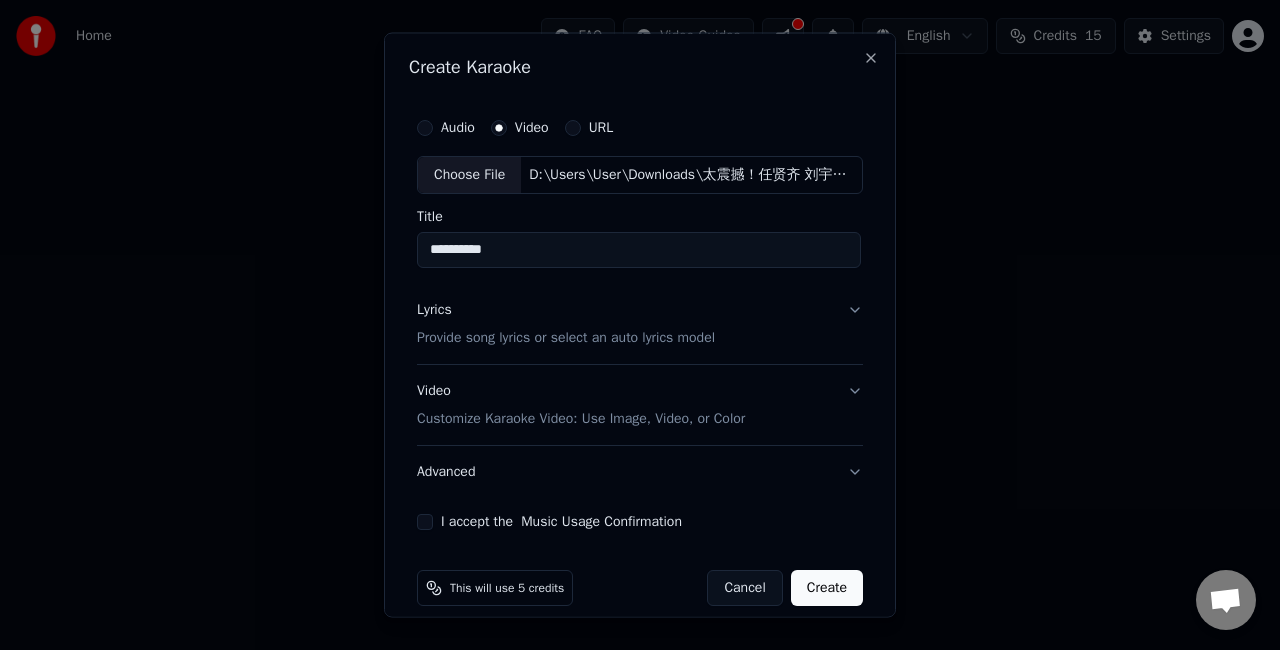 type on "**********" 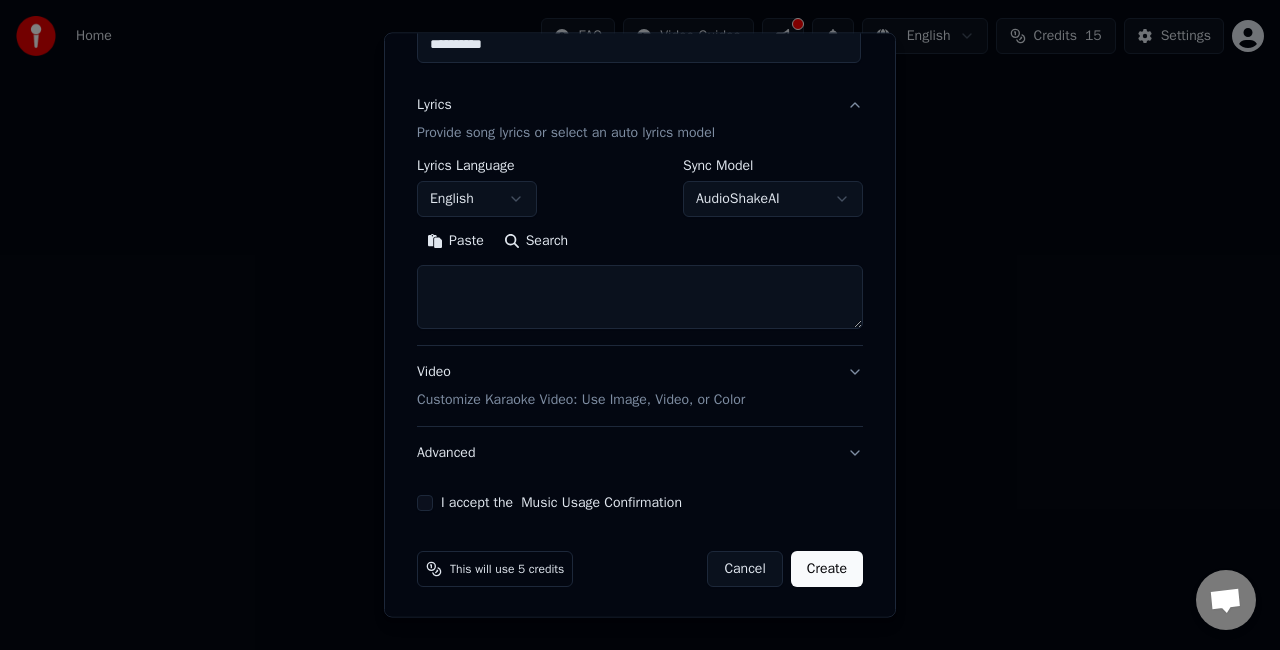 scroll, scrollTop: 0, scrollLeft: 0, axis: both 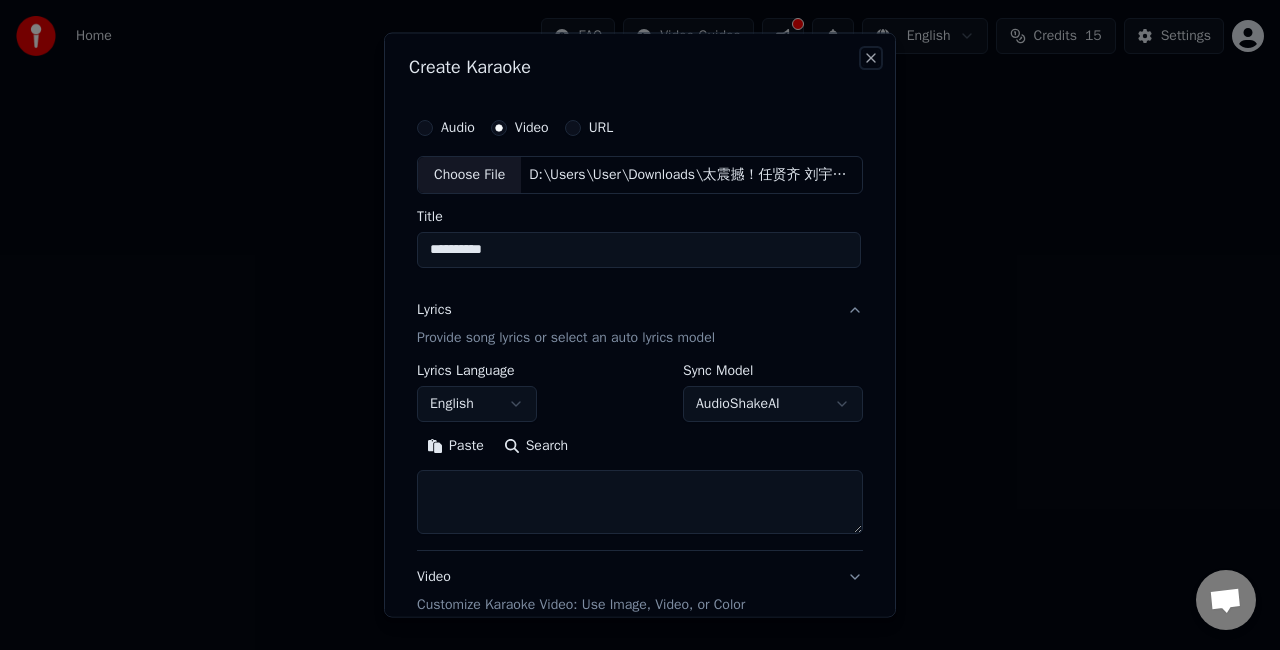 click on "Close" at bounding box center [871, 58] 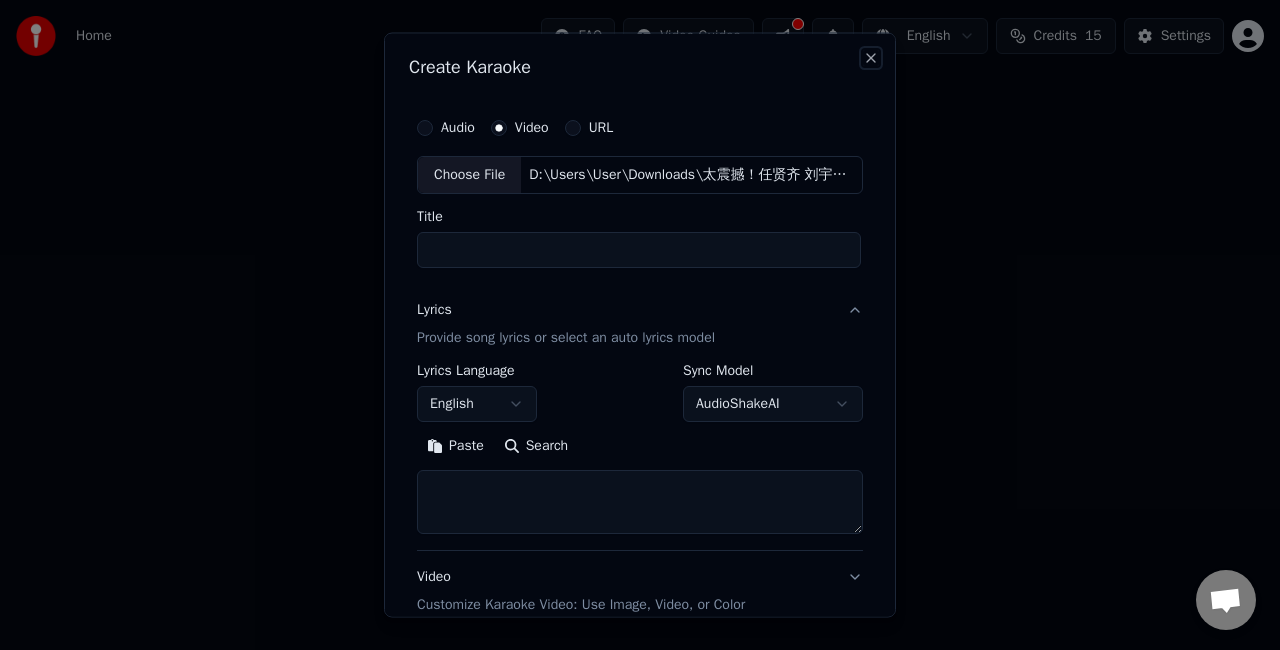 select 